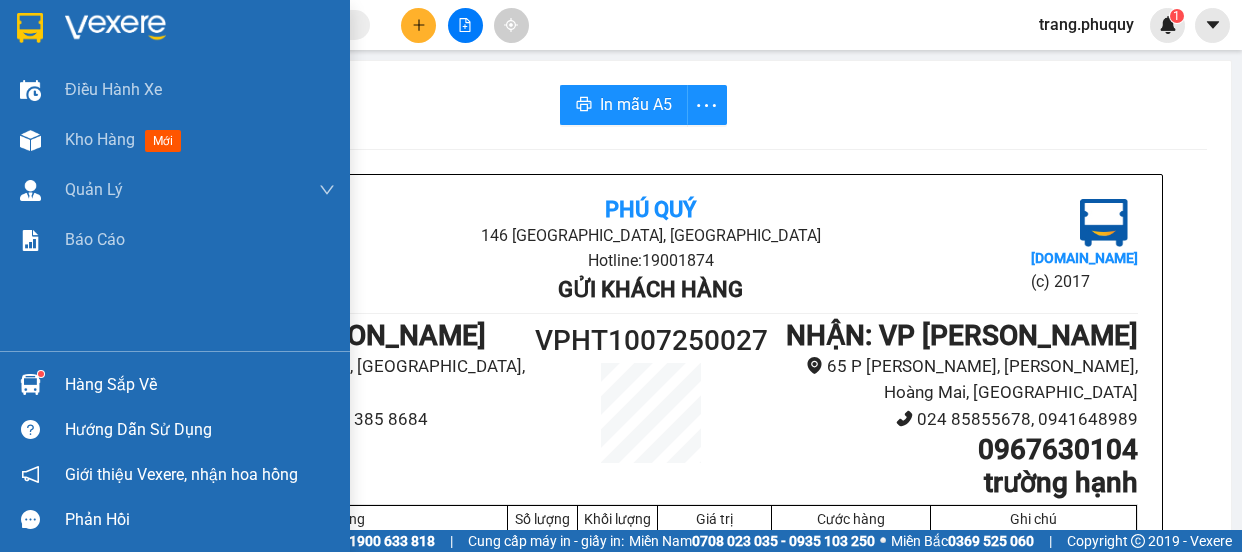 scroll, scrollTop: 0, scrollLeft: 0, axis: both 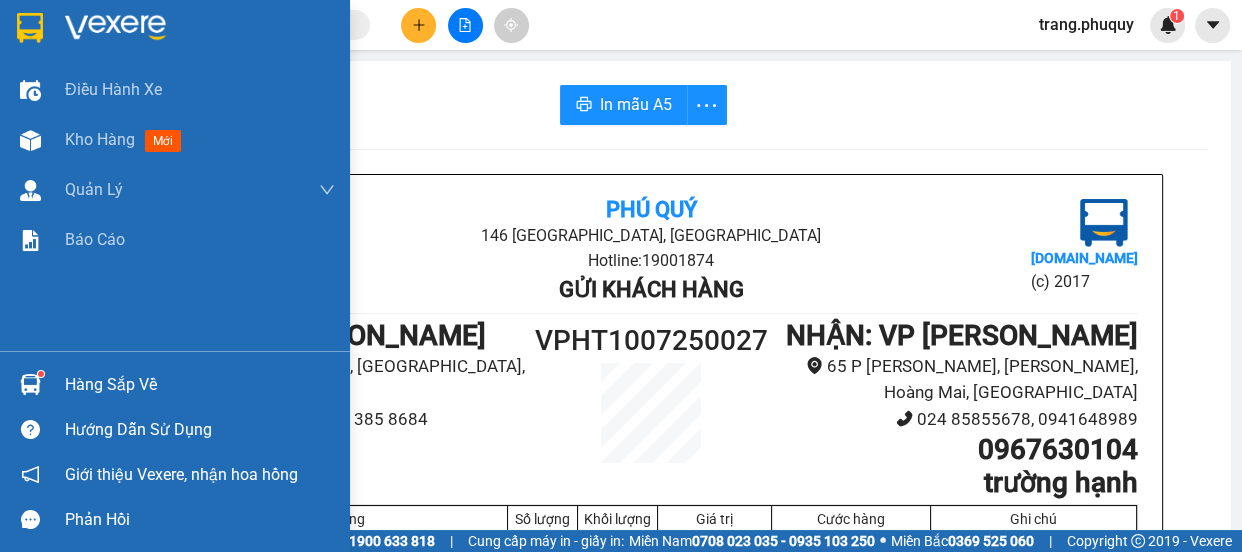 click at bounding box center (30, 140) 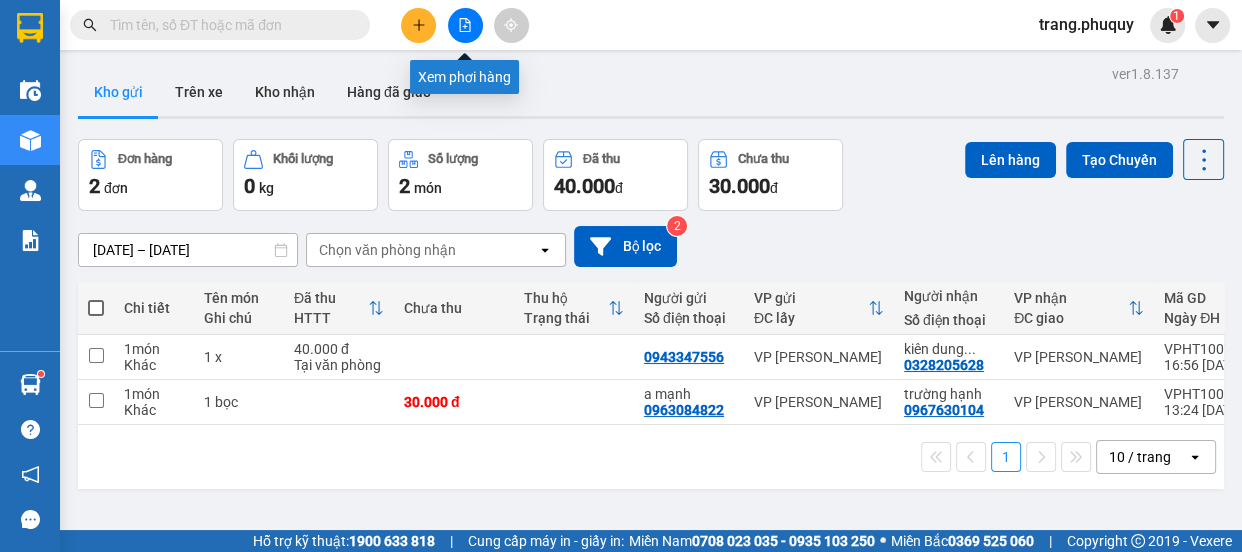 click 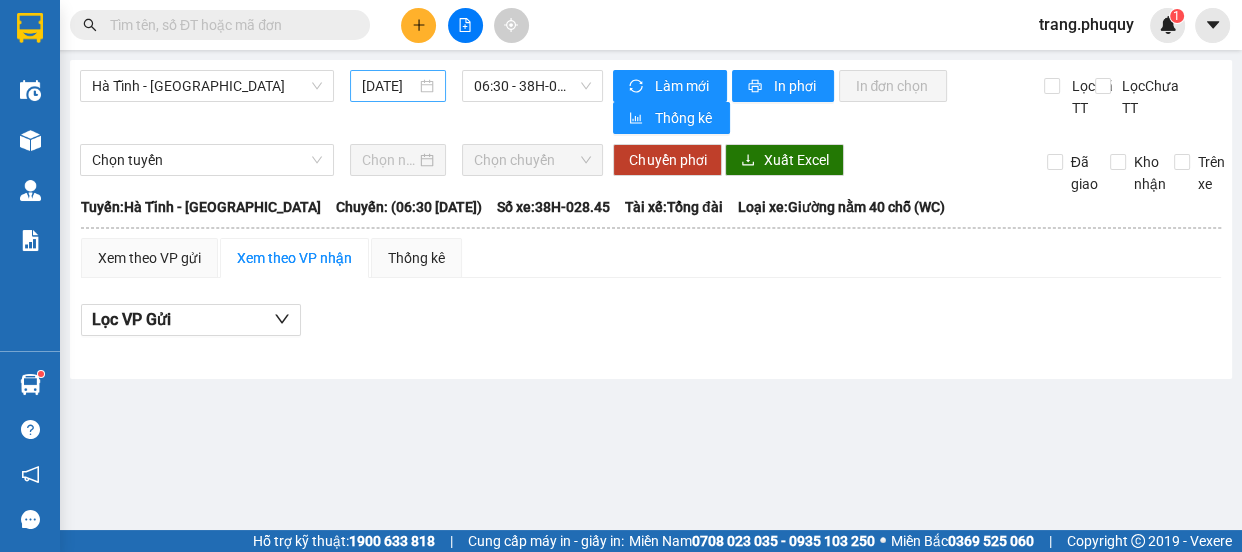 click on "[DATE]" at bounding box center [389, 86] 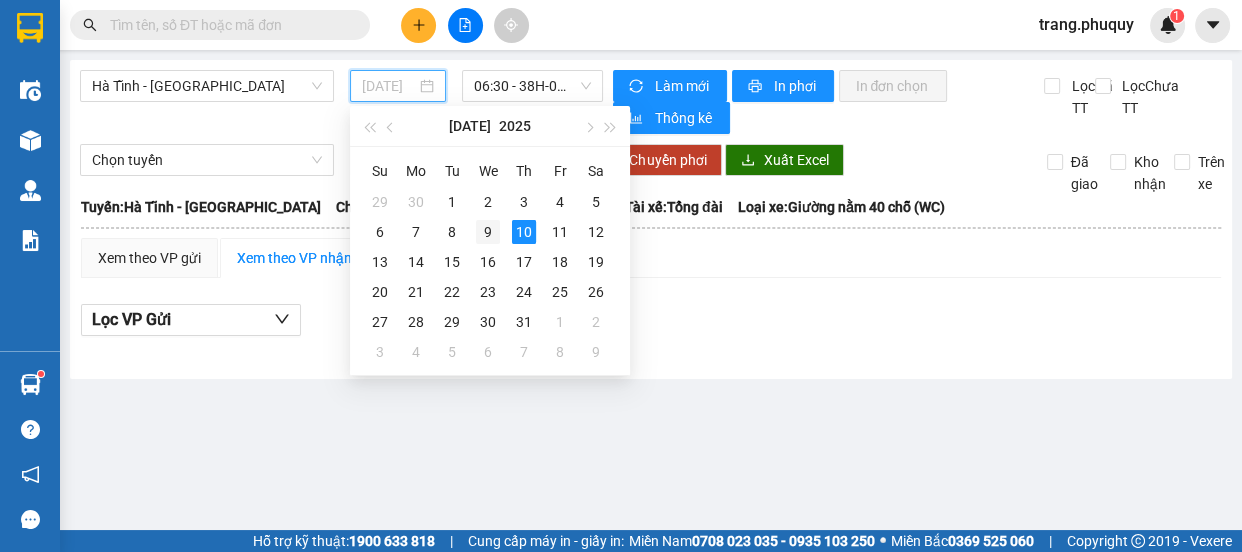 click on "9" at bounding box center [488, 232] 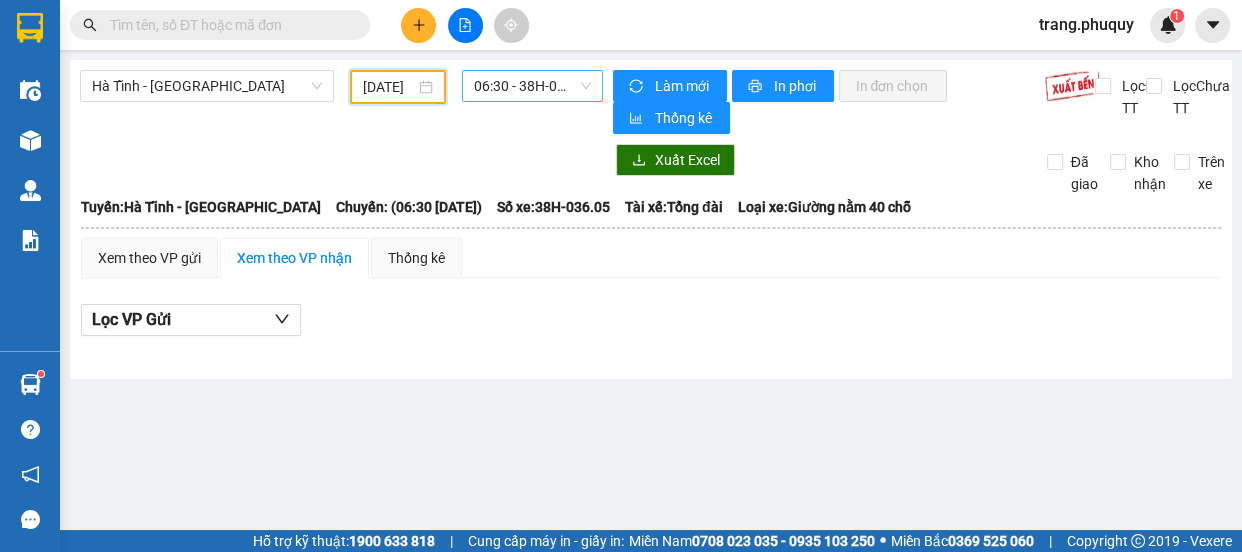 click on "06:30     - 38H-036.05" at bounding box center [532, 86] 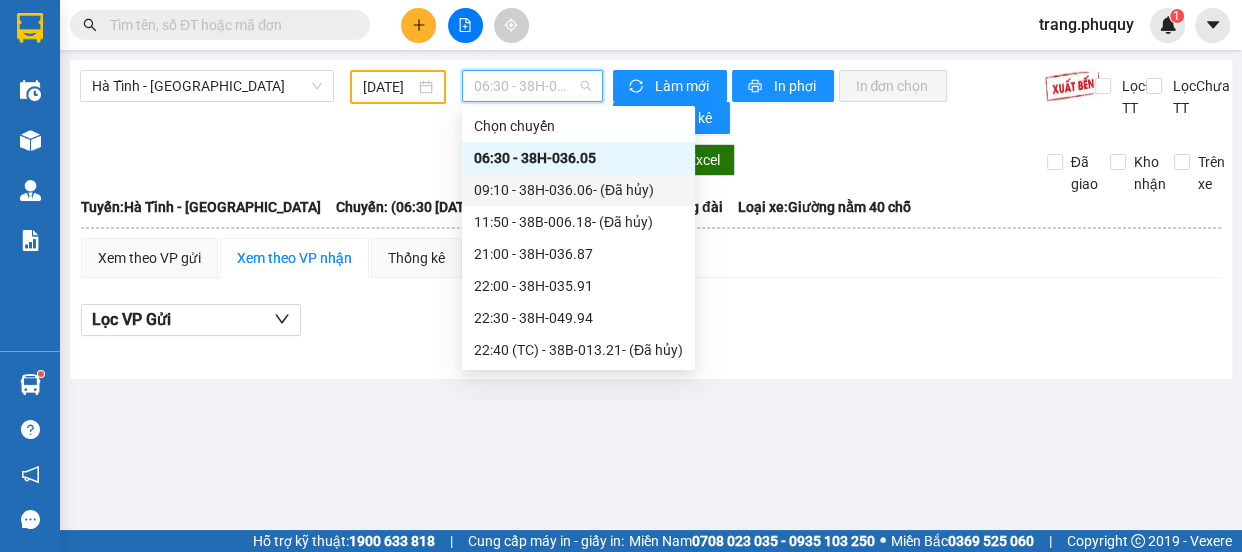 scroll, scrollTop: 63, scrollLeft: 0, axis: vertical 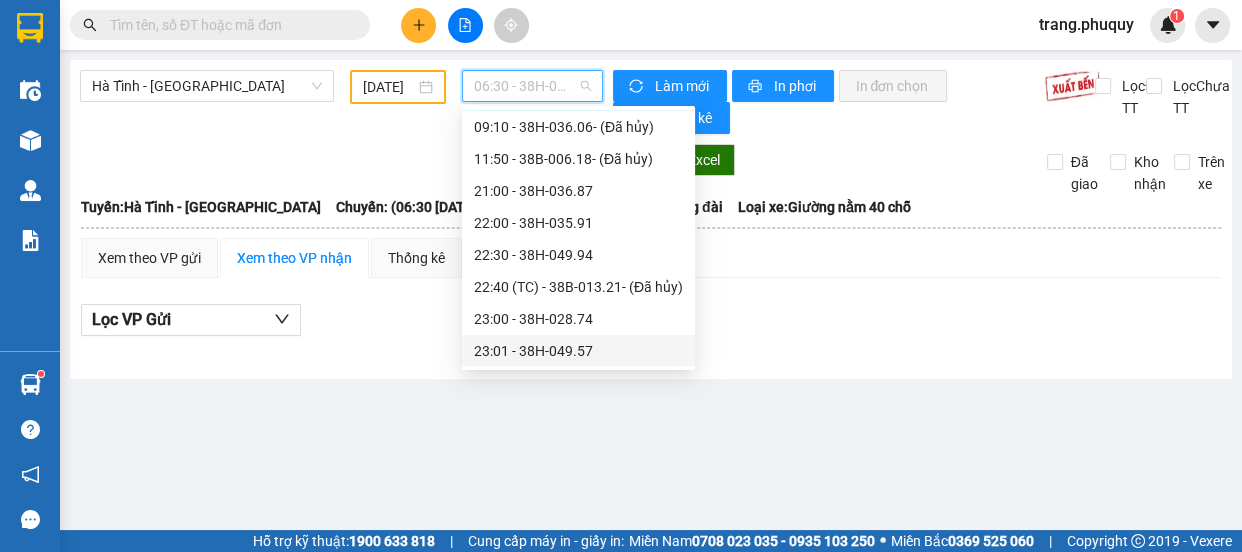 click on "23:01     - 38H-049.57" at bounding box center [578, 351] 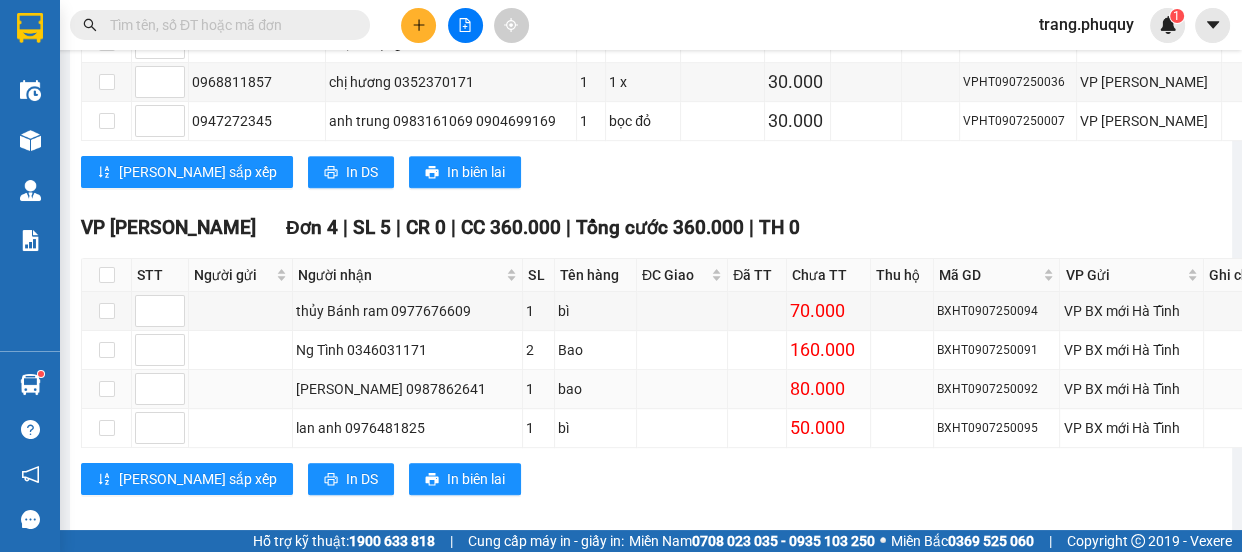scroll, scrollTop: 727, scrollLeft: 0, axis: vertical 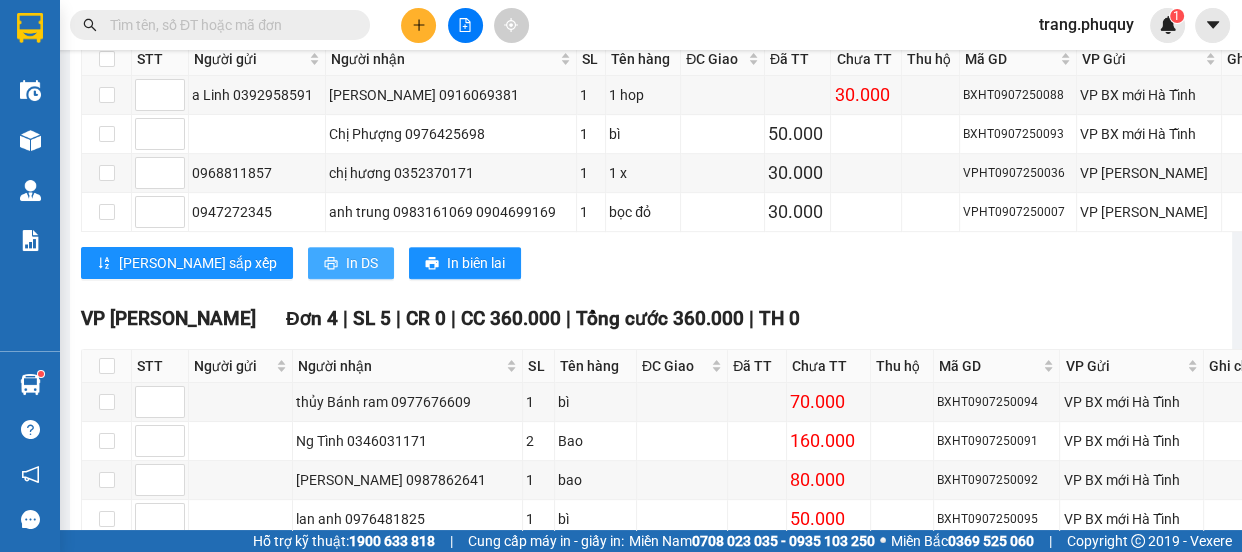 click on "In DS" at bounding box center [362, 263] 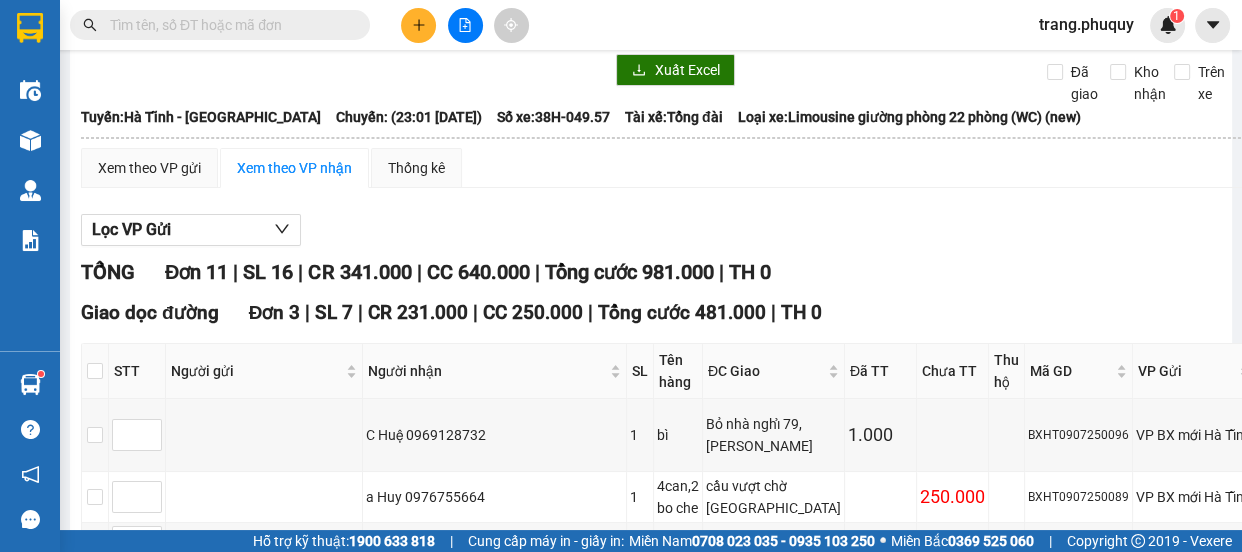 scroll, scrollTop: 0, scrollLeft: 0, axis: both 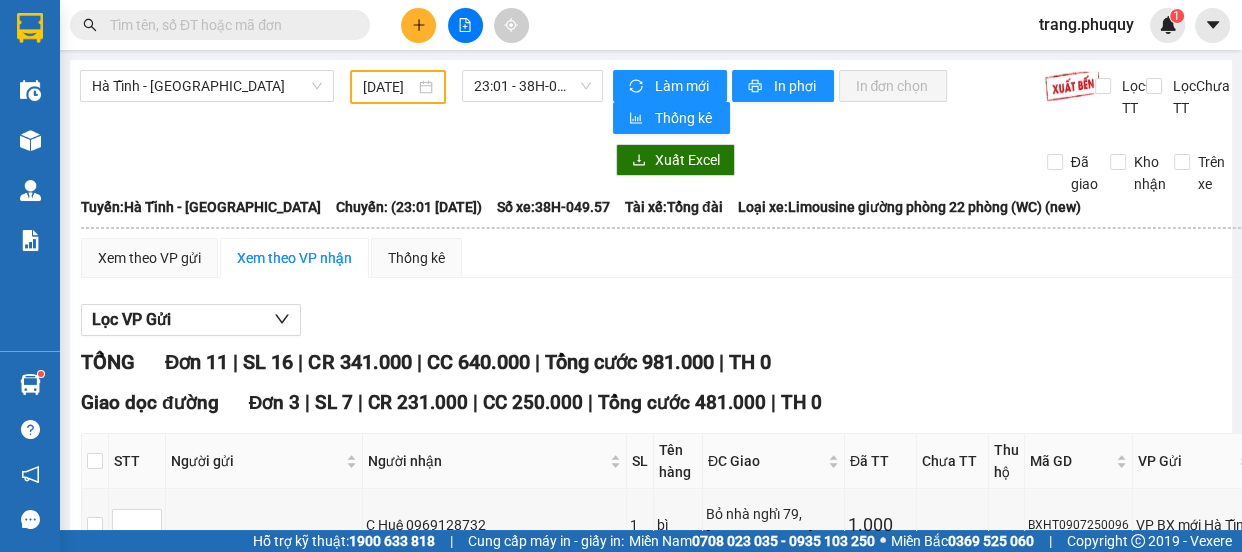 click on "[DATE]" at bounding box center (389, 87) 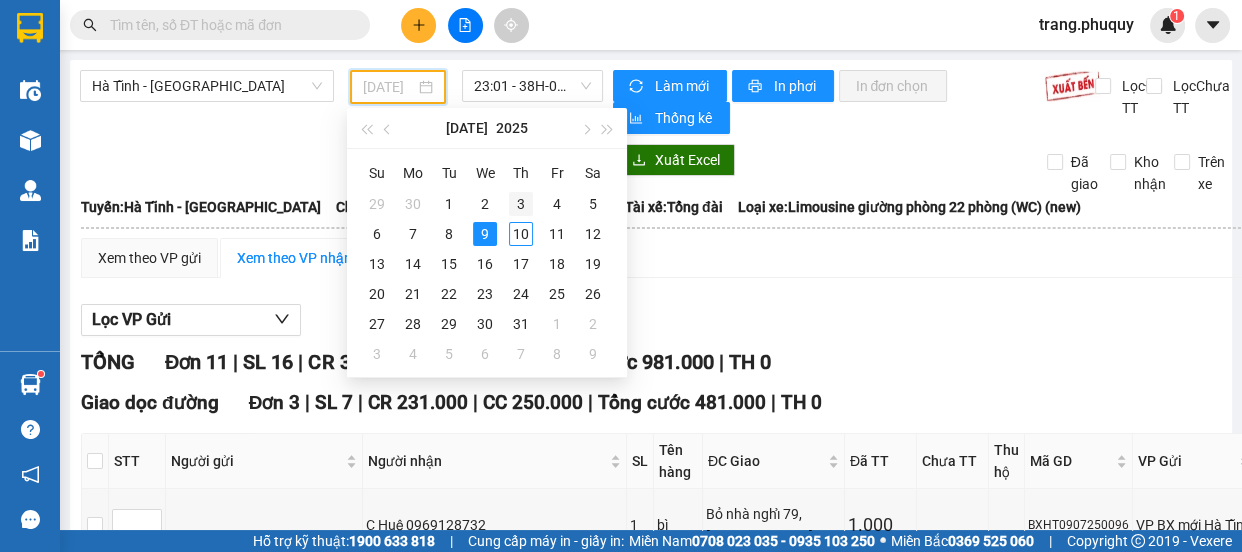 click on "3" at bounding box center (521, 204) 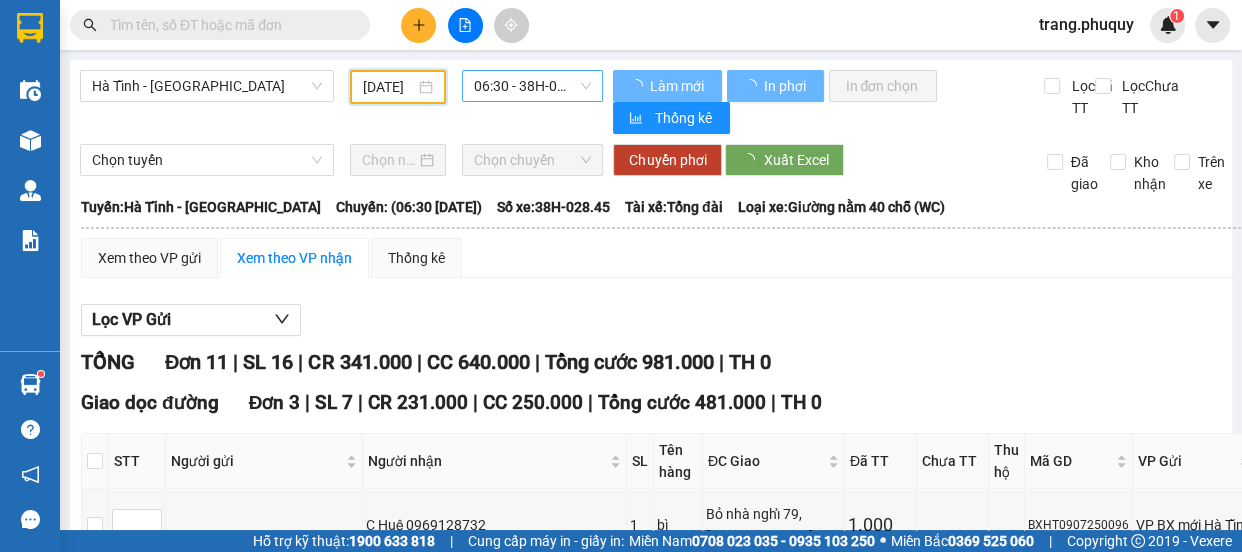 click on "06:30     - 38H-028.45  - (Đã hủy)" at bounding box center (532, 86) 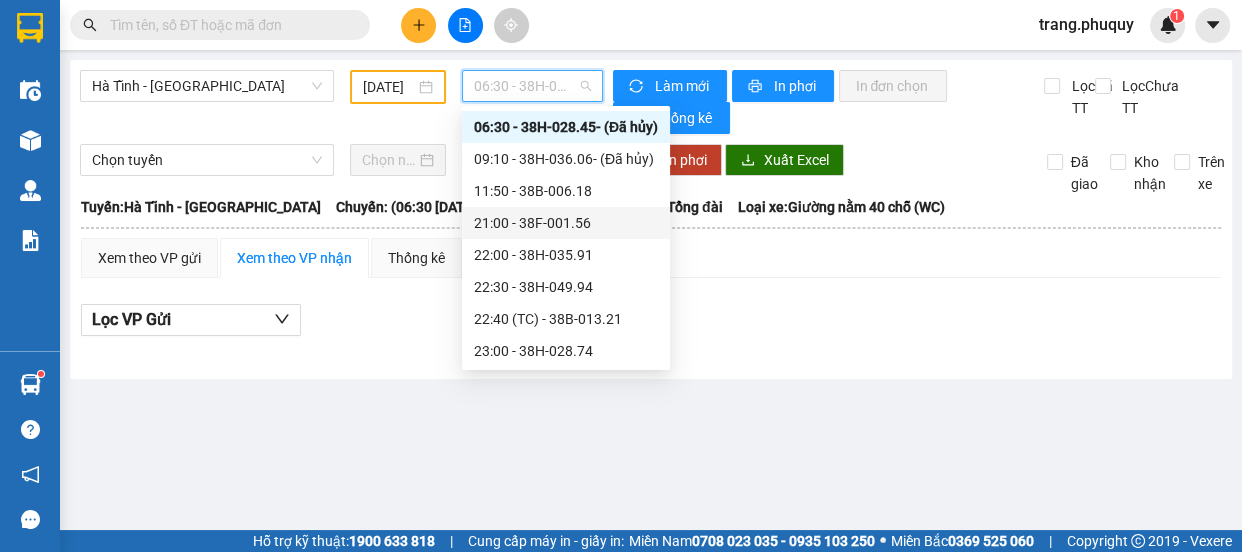 scroll, scrollTop: 63, scrollLeft: 0, axis: vertical 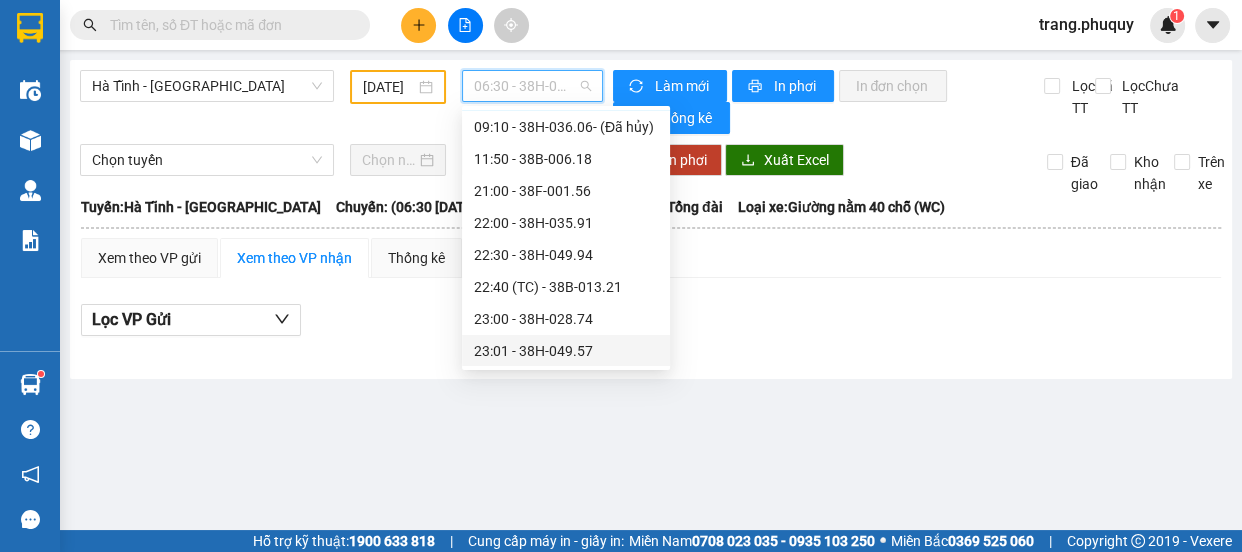 click on "23:01     - 38H-049.57" at bounding box center [566, 351] 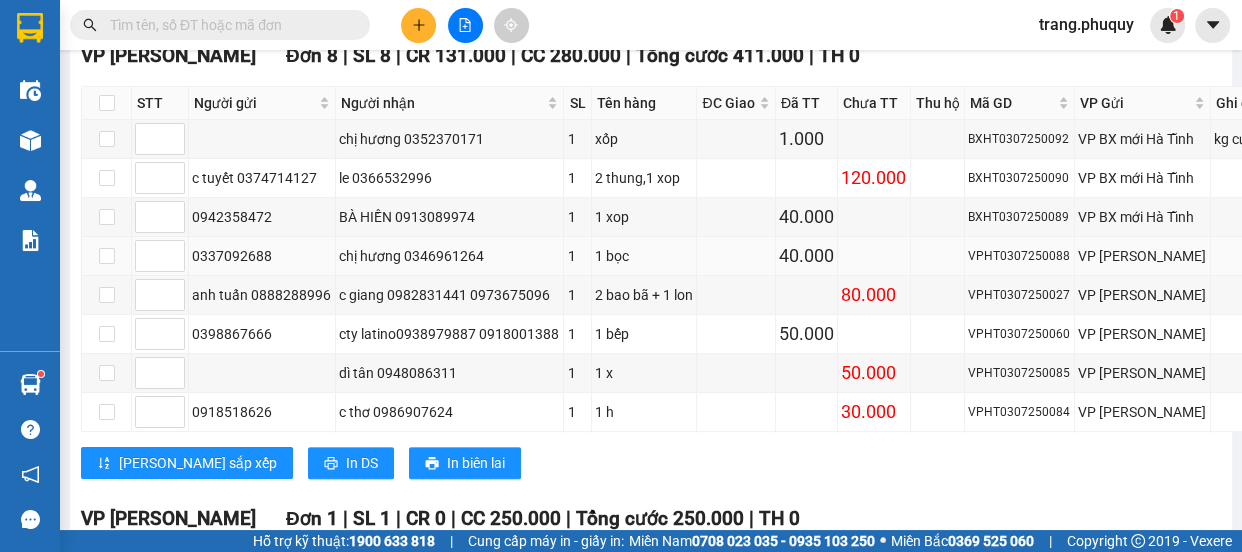 scroll, scrollTop: 818, scrollLeft: 0, axis: vertical 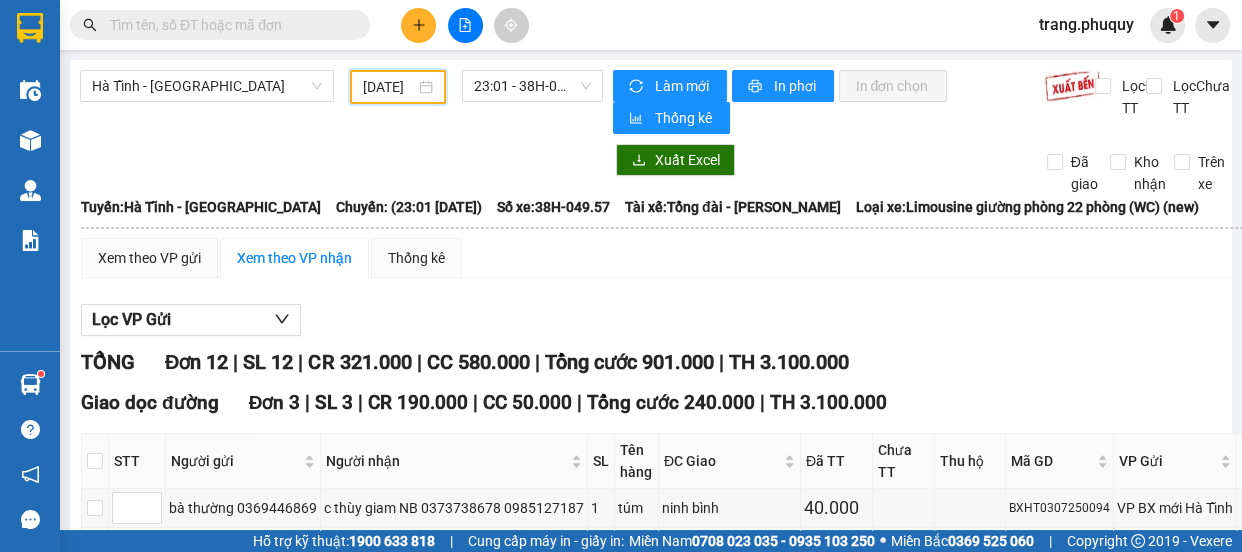click on "[DATE]" at bounding box center (389, 87) 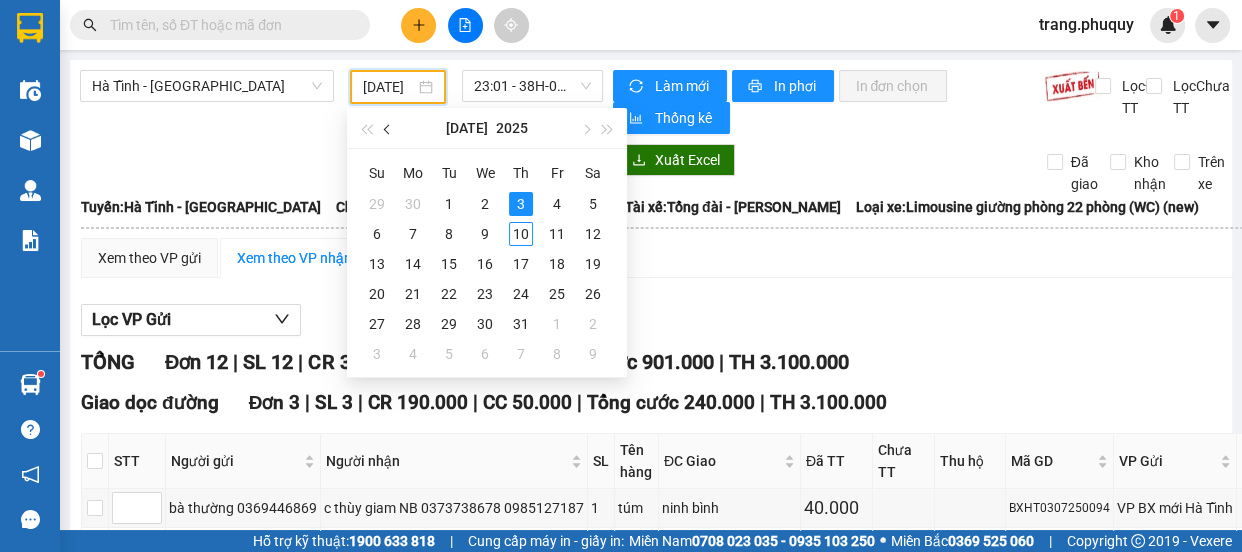 click at bounding box center (389, 130) 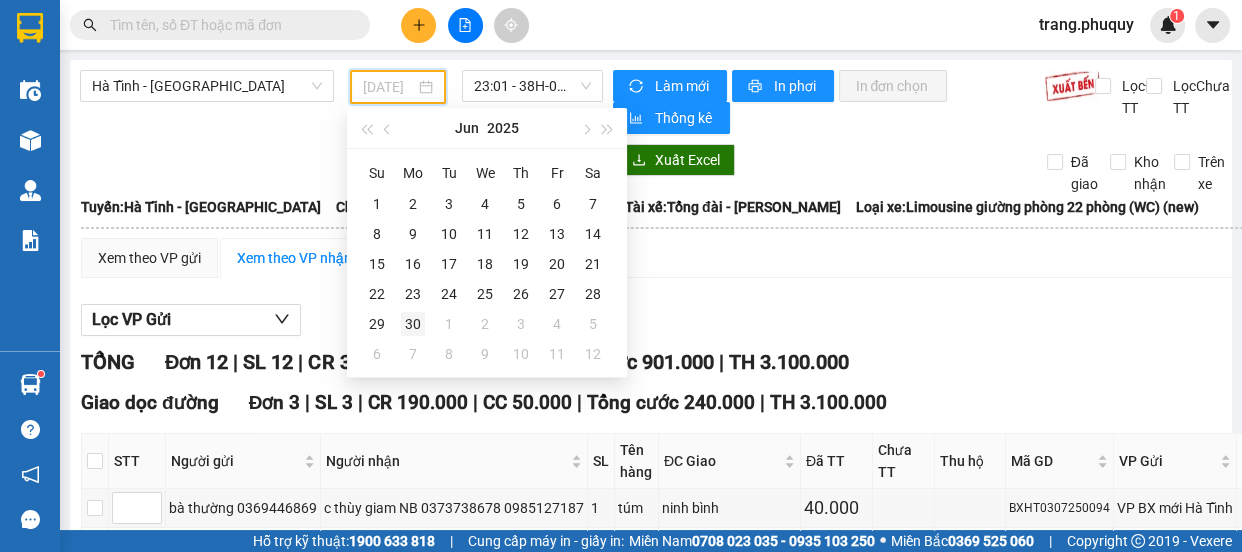 click on "30" at bounding box center [413, 324] 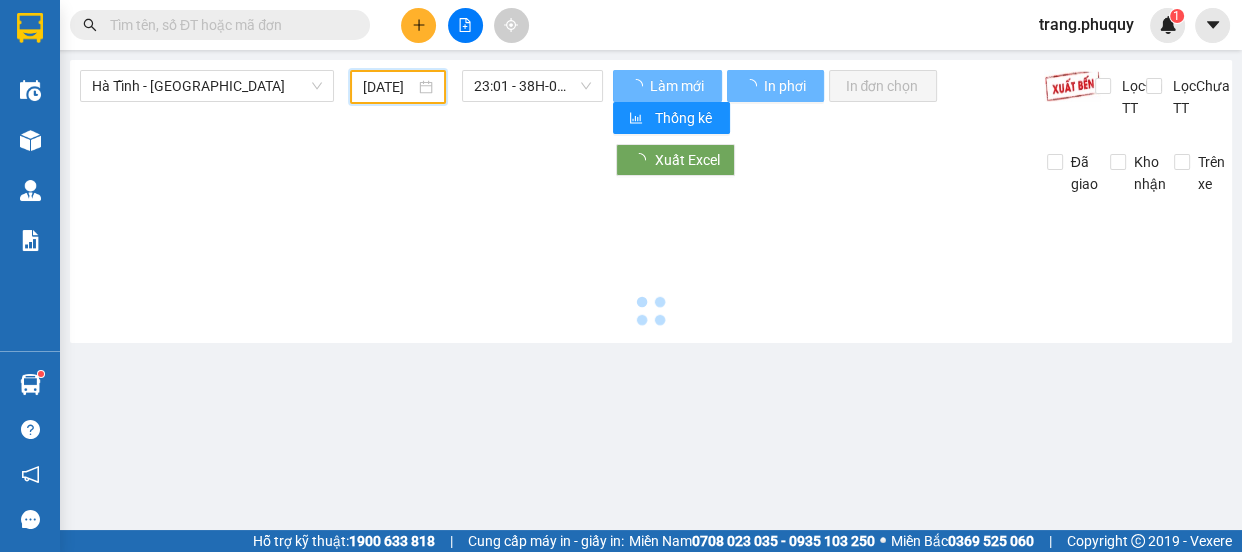 type on "[DATE]" 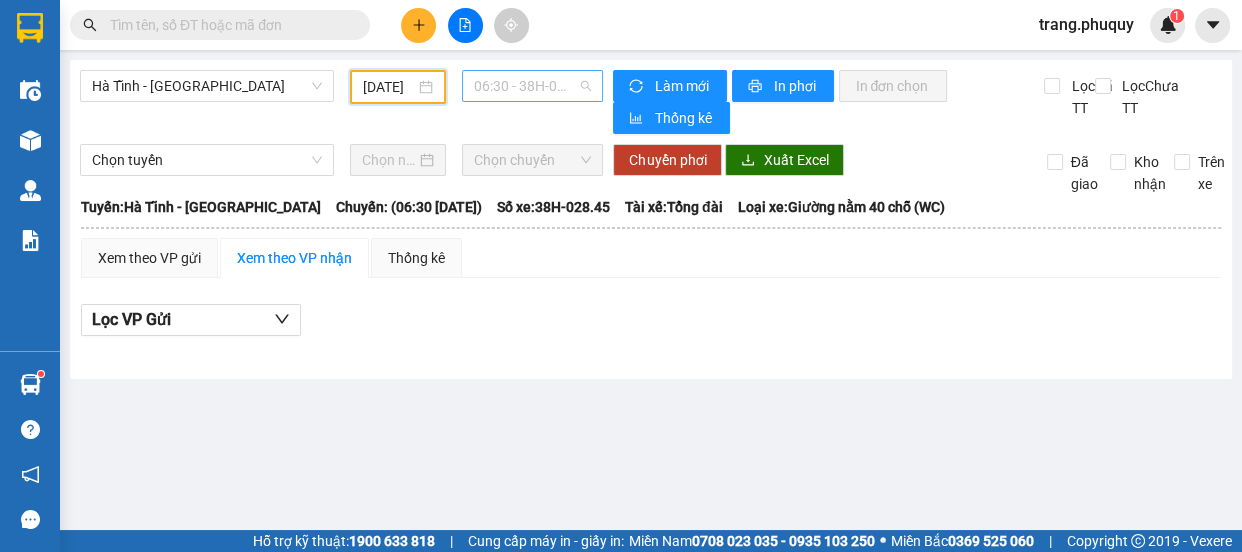 click on "06:30     - 38H-028.45  - (Đã hủy)" at bounding box center (532, 86) 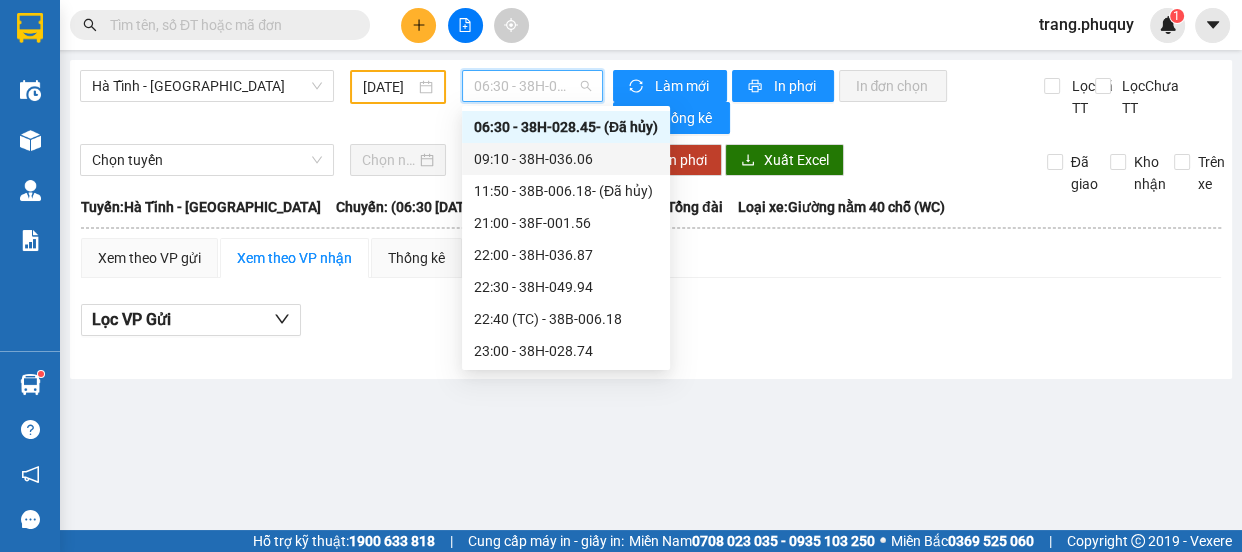 scroll, scrollTop: 63, scrollLeft: 0, axis: vertical 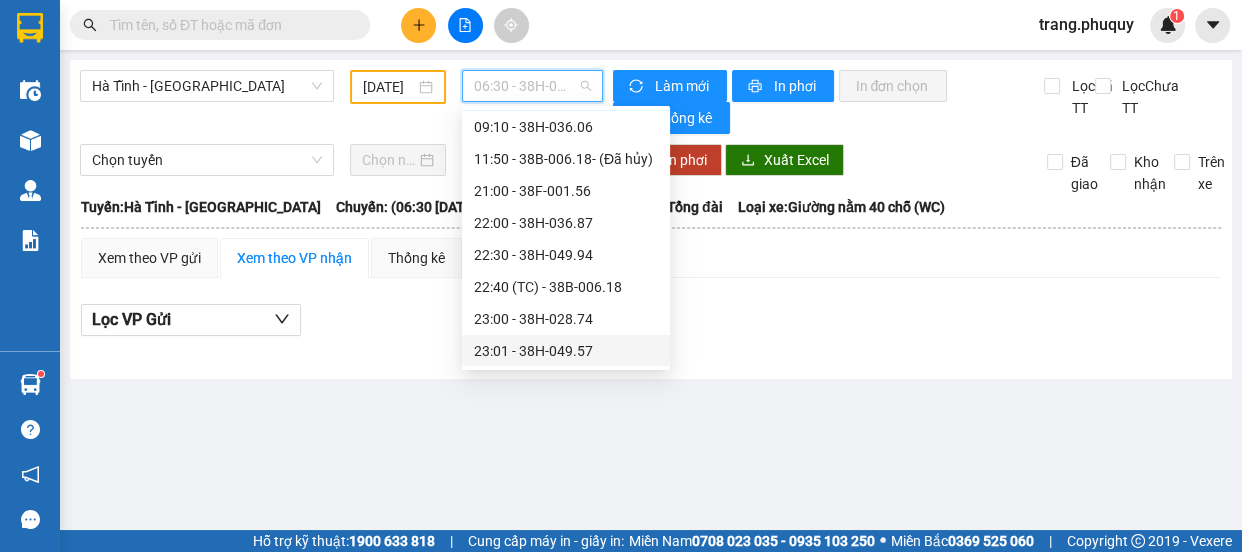 click on "23:01     - 38H-049.57" at bounding box center [566, 351] 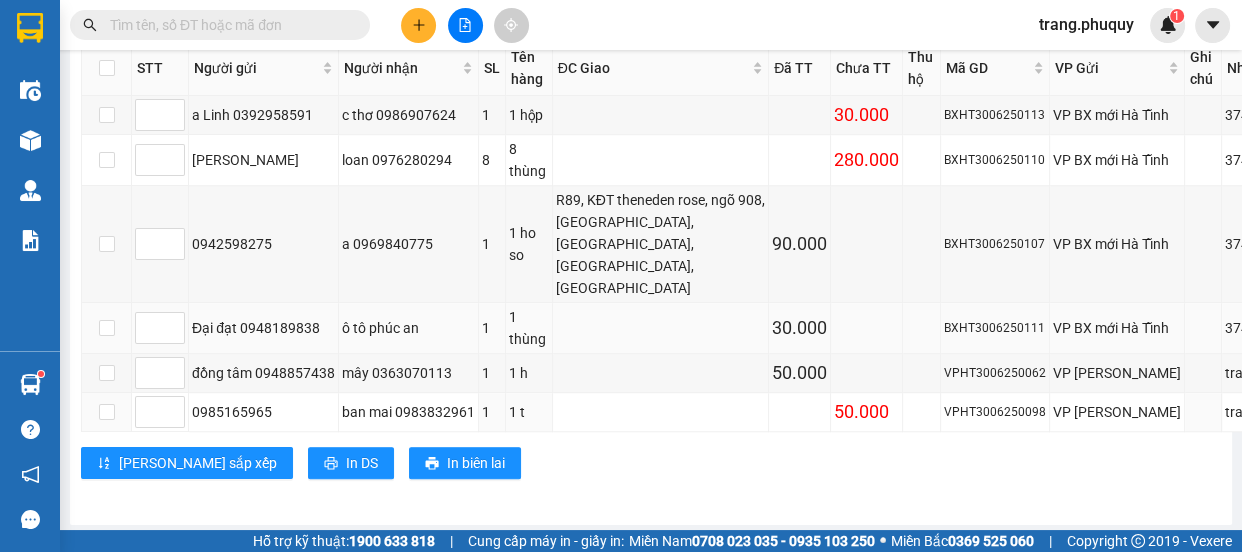 scroll, scrollTop: 1208, scrollLeft: 0, axis: vertical 